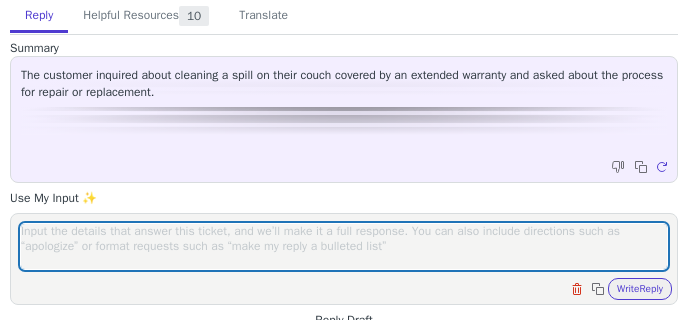 click at bounding box center [344, 246] 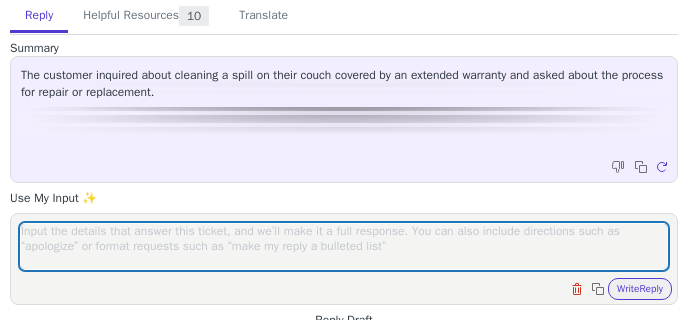scroll, scrollTop: 0, scrollLeft: 0, axis: both 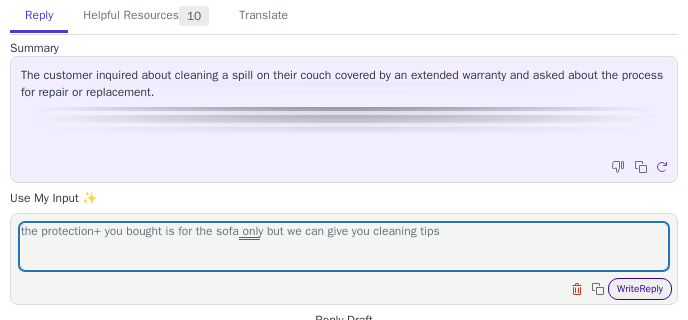 type on "the protection+ you bought is for the sofa only but we can give you cleaning tips" 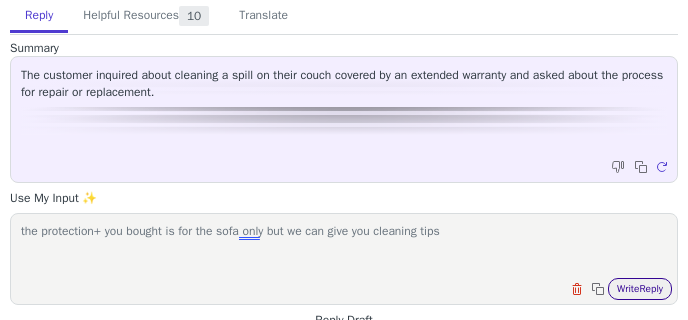 click on "Write  Reply" at bounding box center (640, 289) 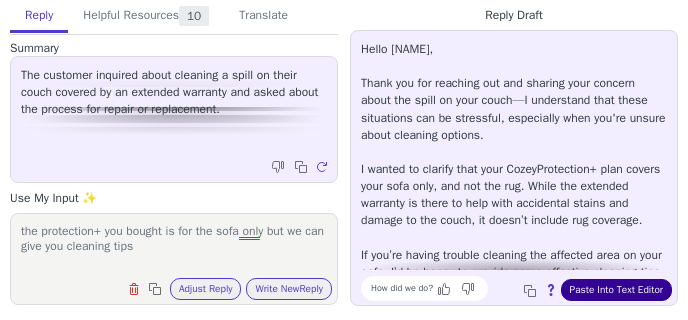 click on "Paste Into Text Editor" at bounding box center (616, 290) 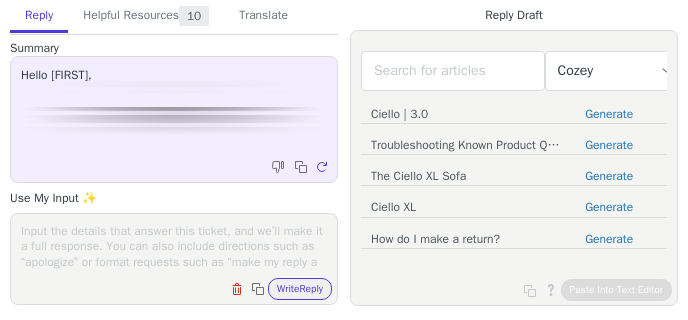 scroll, scrollTop: 0, scrollLeft: 0, axis: both 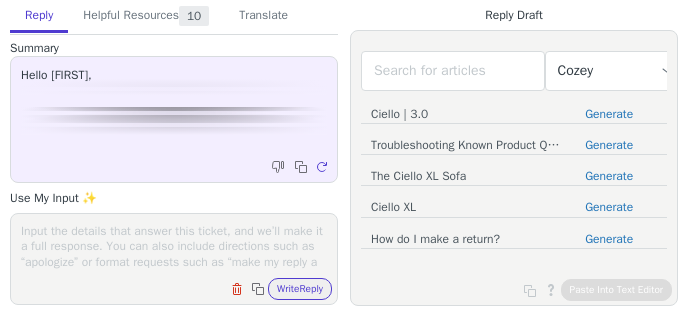 click at bounding box center [174, 246] 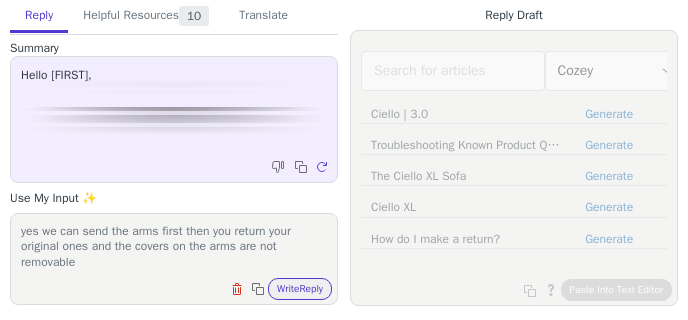 scroll, scrollTop: 1, scrollLeft: 0, axis: vertical 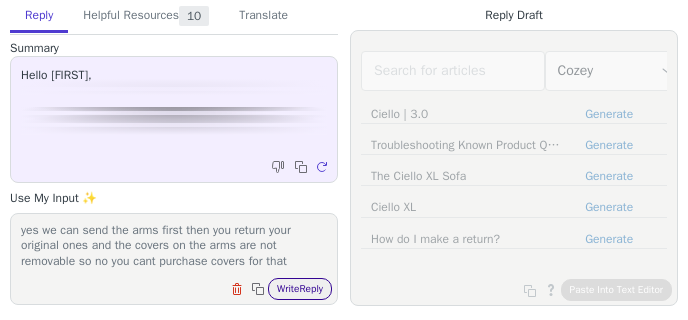 type on "yes we can send the arms first then you return your original ones and the covers on the arms are not removable so no you cant purchase covers for that" 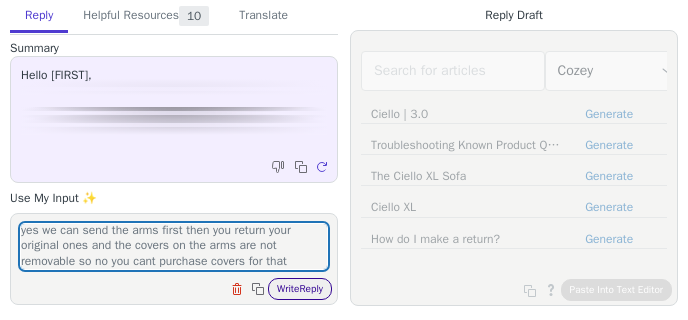 click on "Write  Reply" at bounding box center (300, 289) 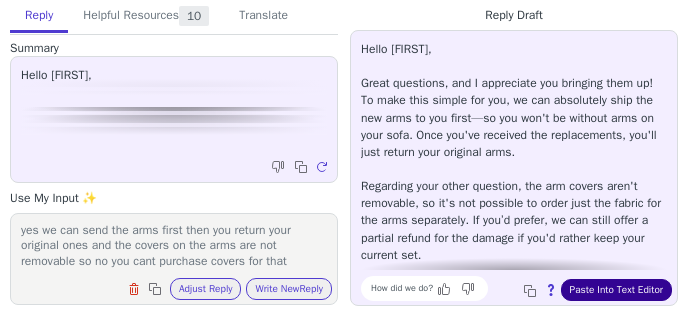 click on "Paste Into Text Editor" at bounding box center [616, 290] 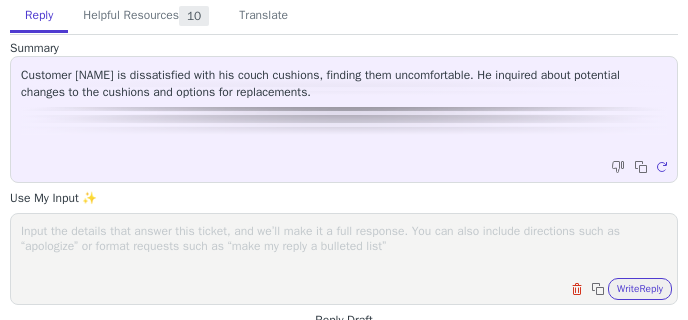 scroll, scrollTop: 0, scrollLeft: 0, axis: both 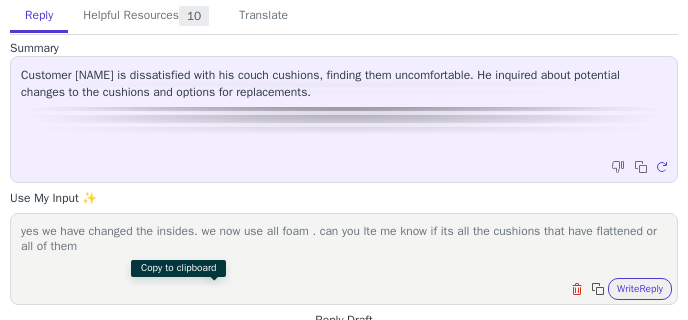 type on "yes we have changed the insides. we now use all foam . can you lte me know if its all the cushions that have flattened or all of them" 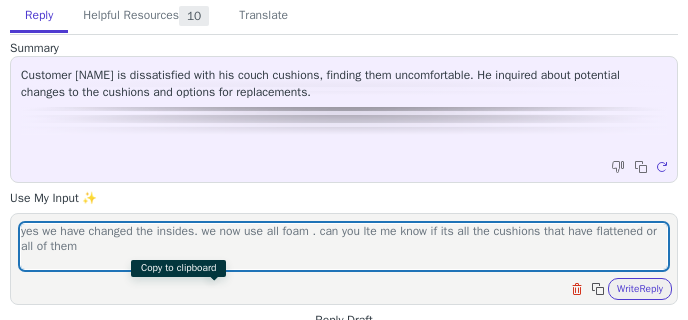 click at bounding box center [600, 291] 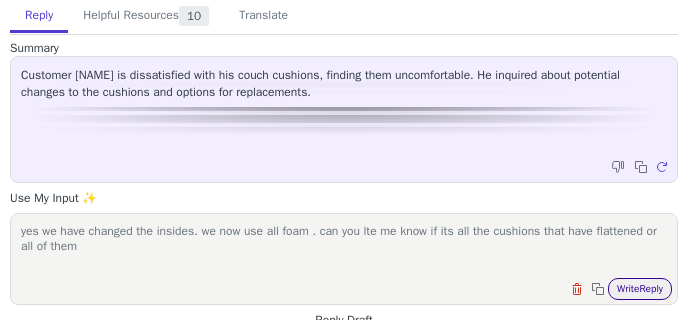 click on "Write  Reply" at bounding box center (640, 289) 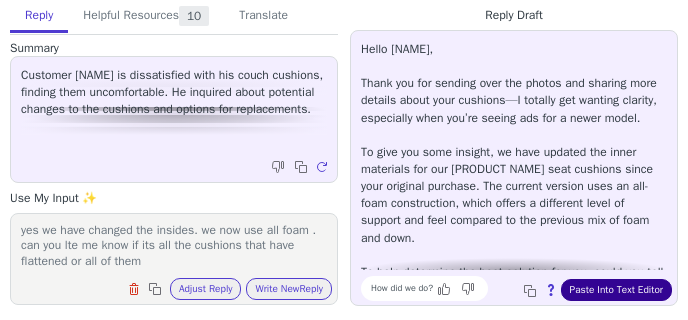 click on "Paste Into Text Editor" at bounding box center (616, 290) 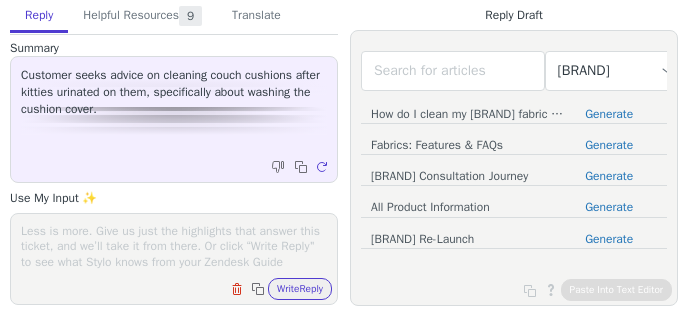 scroll, scrollTop: 0, scrollLeft: 0, axis: both 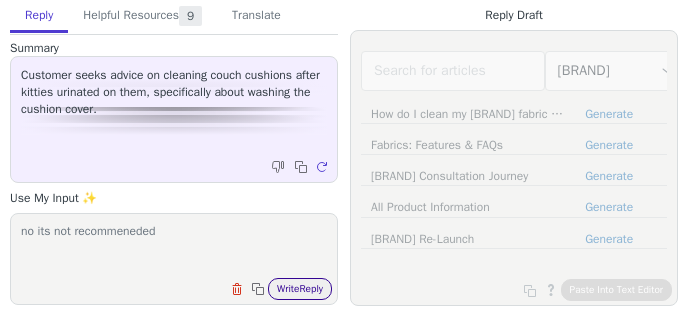 type on "no its not recommeneded" 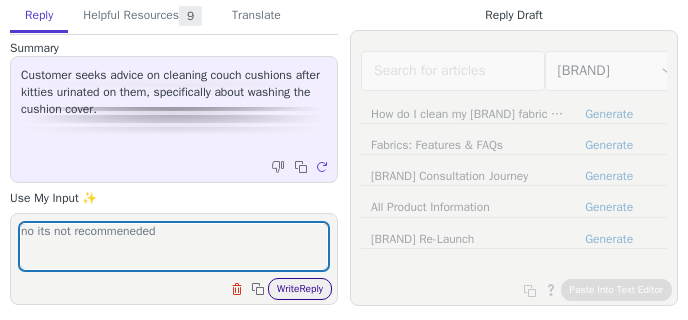 click on "Write  Reply" at bounding box center (300, 289) 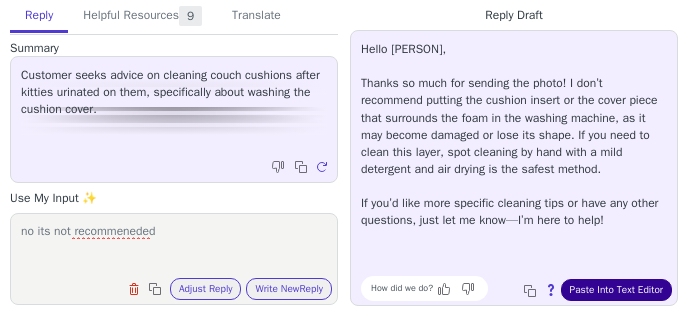 click on "Paste Into Text Editor" at bounding box center [616, 290] 